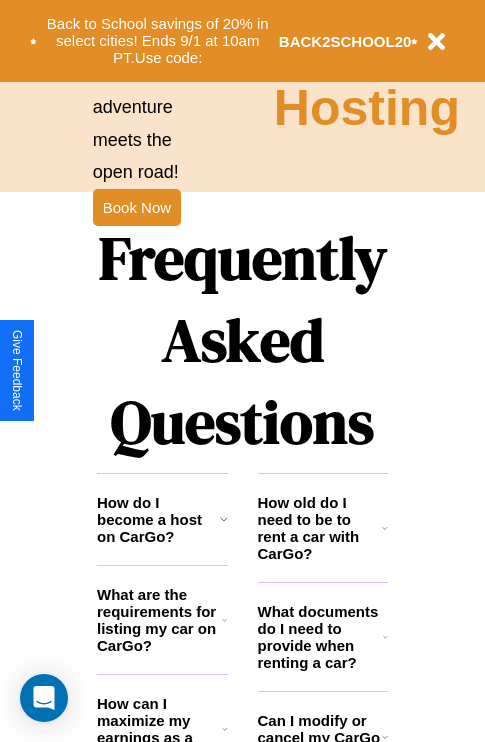 scroll, scrollTop: 2423, scrollLeft: 0, axis: vertical 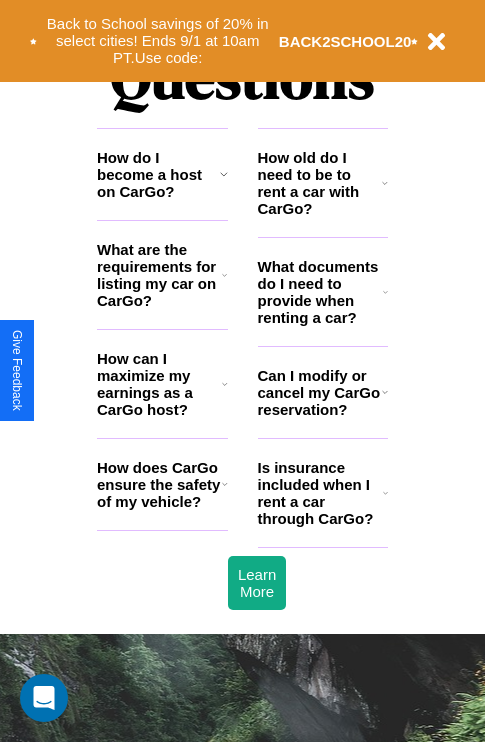 click on "What documents do I need to provide when renting a car?" at bounding box center (321, 292) 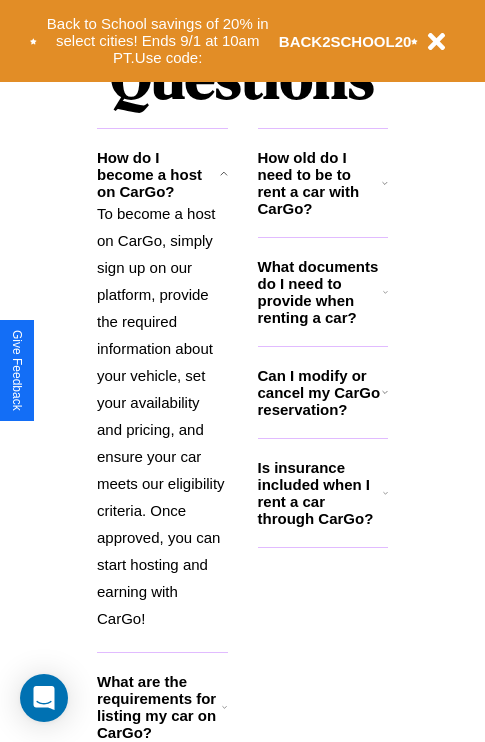 click 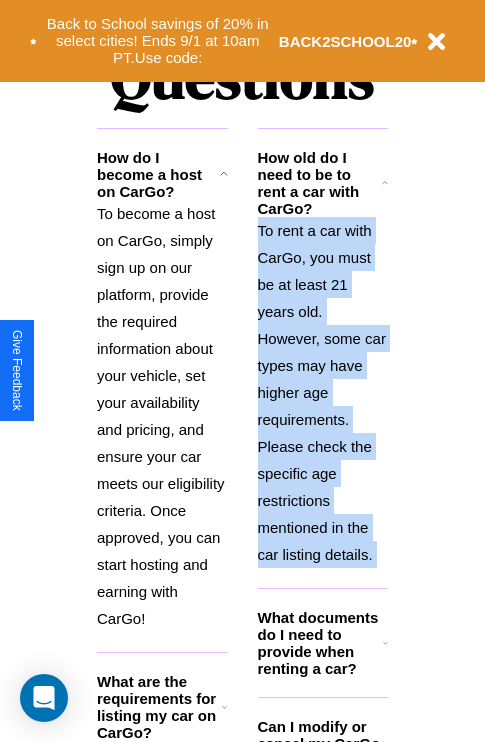 scroll, scrollTop: 2677, scrollLeft: 0, axis: vertical 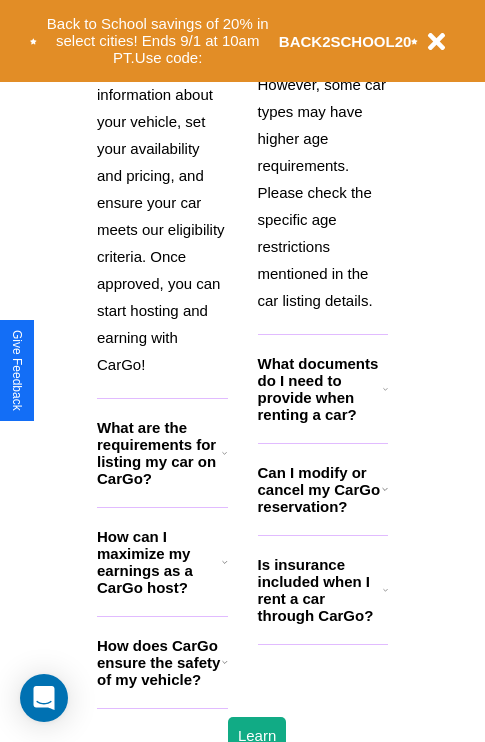 click on "How does CarGo ensure the safety of my vehicle?" at bounding box center (159, 662) 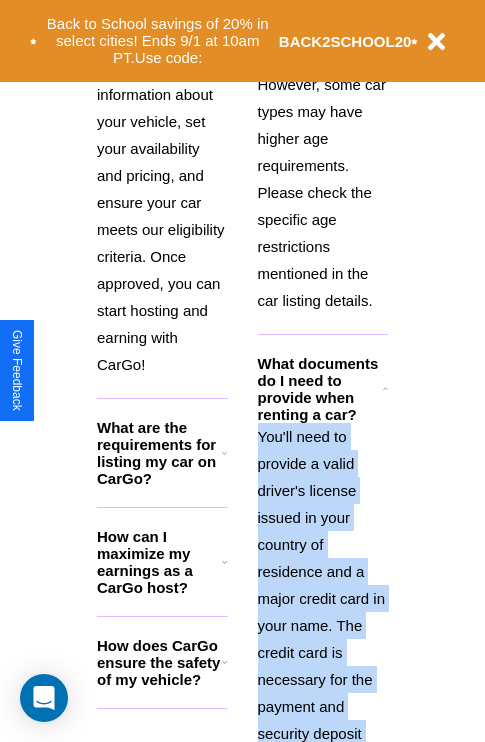 click on "You'll need to provide a valid driver's license issued in your country of residence and a major credit card in your name. The credit card is necessary for the payment and security deposit process." at bounding box center (323, 598) 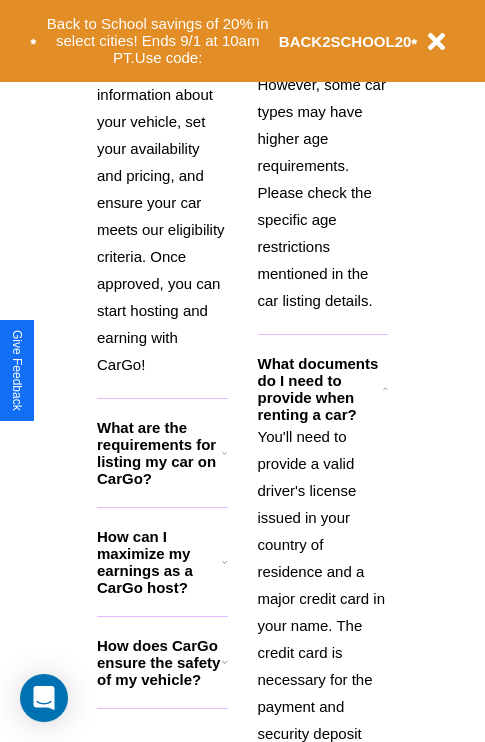 click 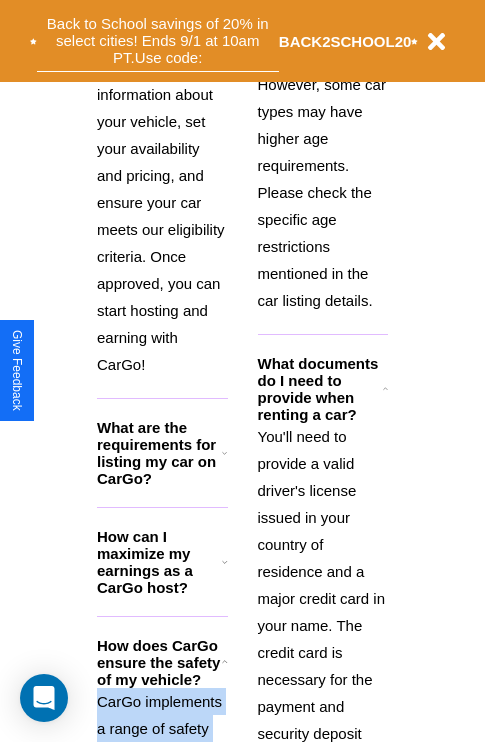 click on "Back to School savings of 20% in select cities! Ends 9/1 at 10am PT.  Use code:" at bounding box center (158, 41) 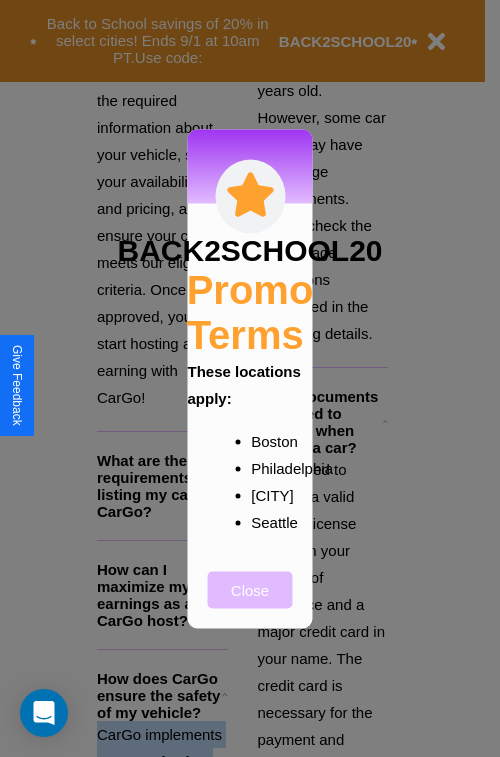 click on "Close" at bounding box center (250, 589) 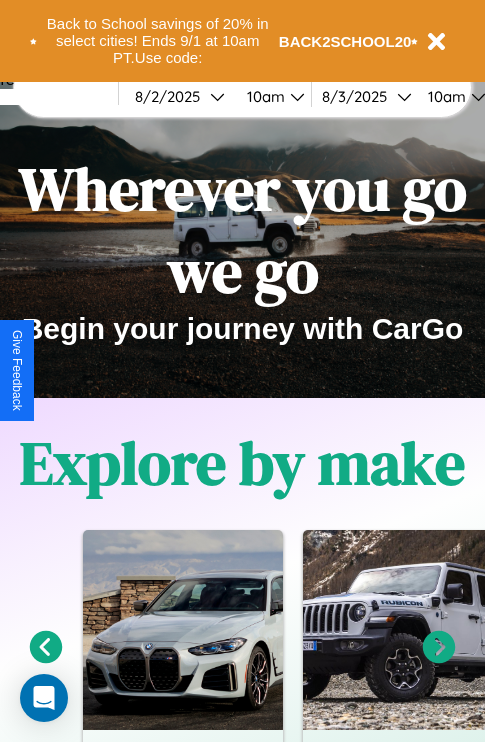 scroll, scrollTop: 0, scrollLeft: 0, axis: both 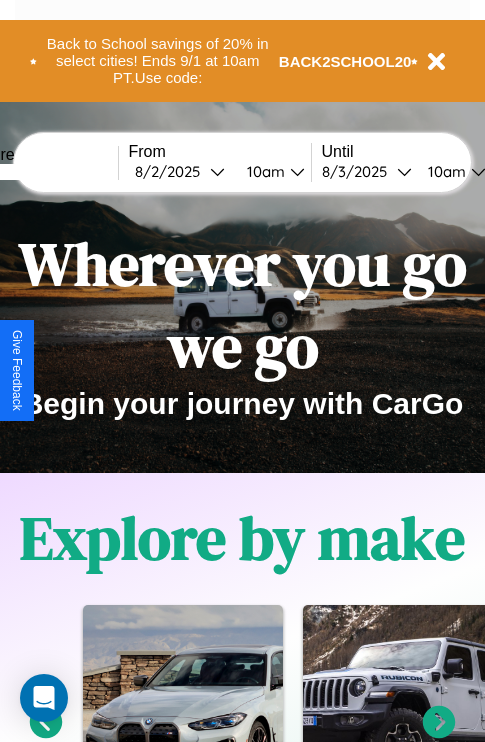 click at bounding box center [43, 172] 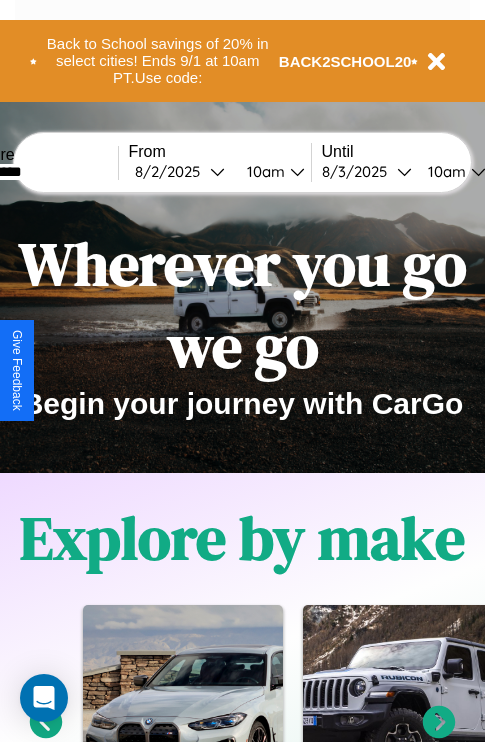 type on "*********" 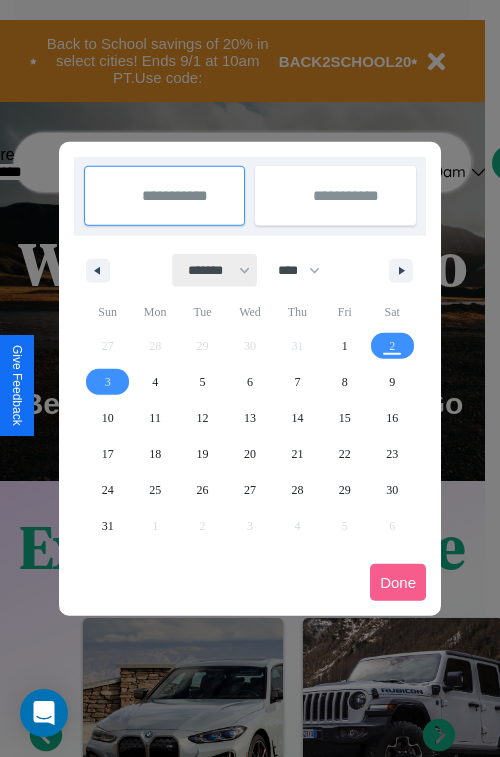 click on "******* ******** ***** ***** *** **** **** ****** ********* ******* ******** ********" at bounding box center (215, 270) 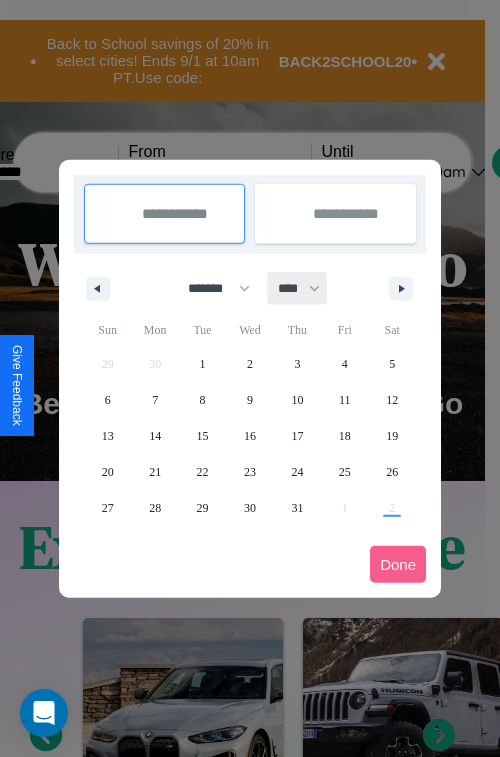 click on "**** **** **** **** **** **** **** **** **** **** **** **** **** **** **** **** **** **** **** **** **** **** **** **** **** **** **** **** **** **** **** **** **** **** **** **** **** **** **** **** **** **** **** **** **** **** **** **** **** **** **** **** **** **** **** **** **** **** **** **** **** **** **** **** **** **** **** **** **** **** **** **** **** **** **** **** **** **** **** **** **** **** **** **** **** **** **** **** **** **** **** **** **** **** **** **** **** **** **** **** **** **** **** **** **** **** **** **** **** **** **** **** **** **** **** **** **** **** **** **** ****" at bounding box center [298, 288] 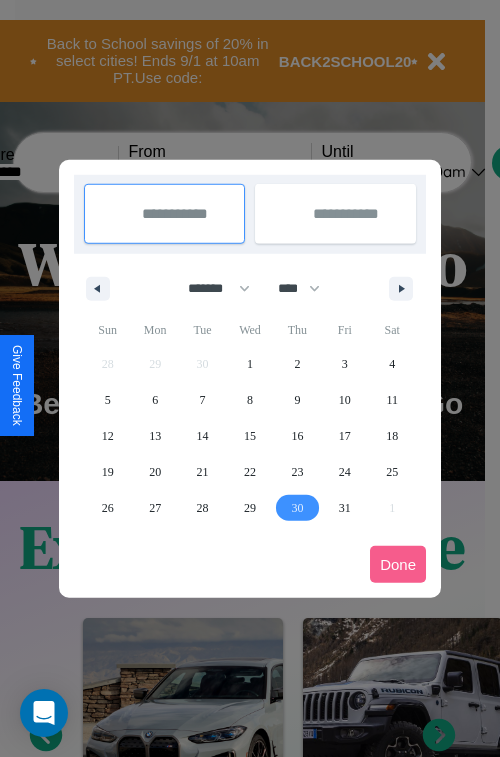 click on "30" at bounding box center (297, 508) 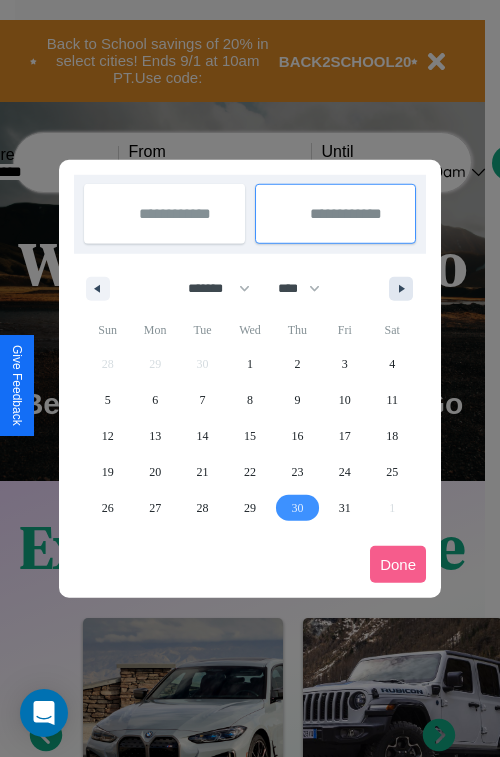 click at bounding box center (405, 289) 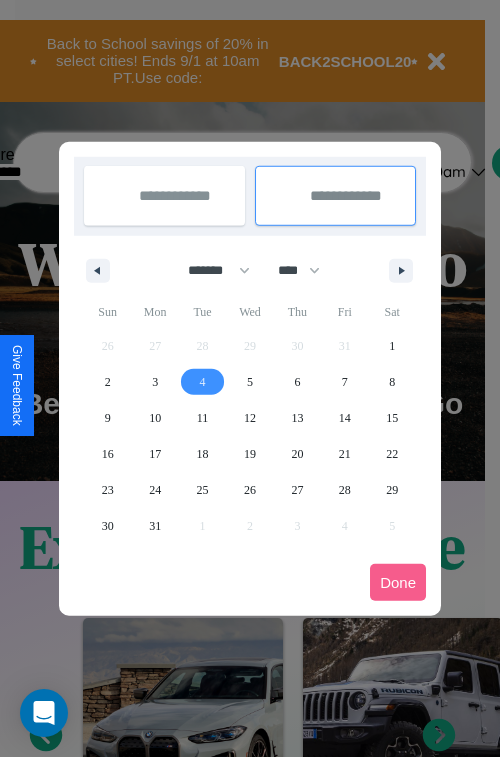 click on "4" at bounding box center (203, 382) 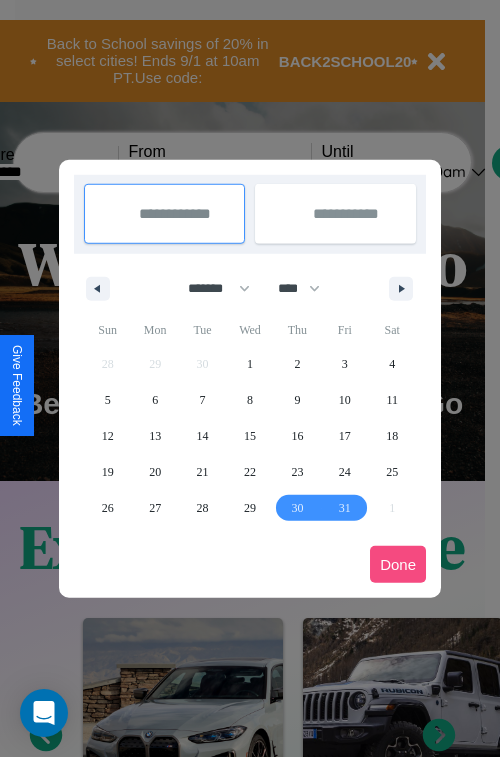 click on "Done" at bounding box center [398, 564] 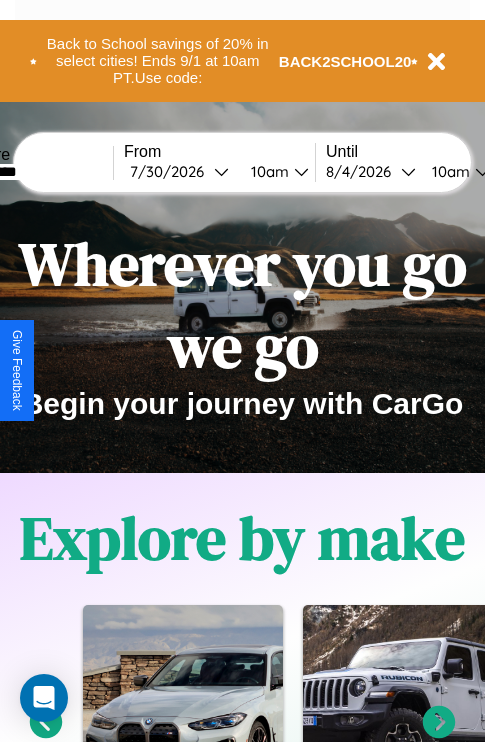 scroll, scrollTop: 0, scrollLeft: 72, axis: horizontal 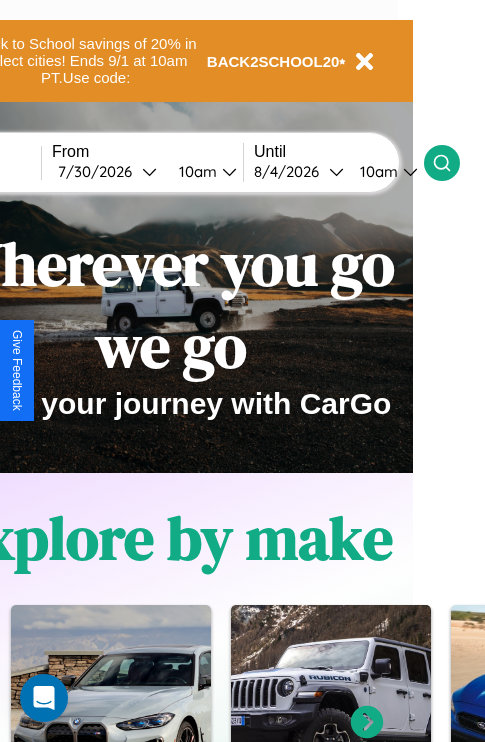 click 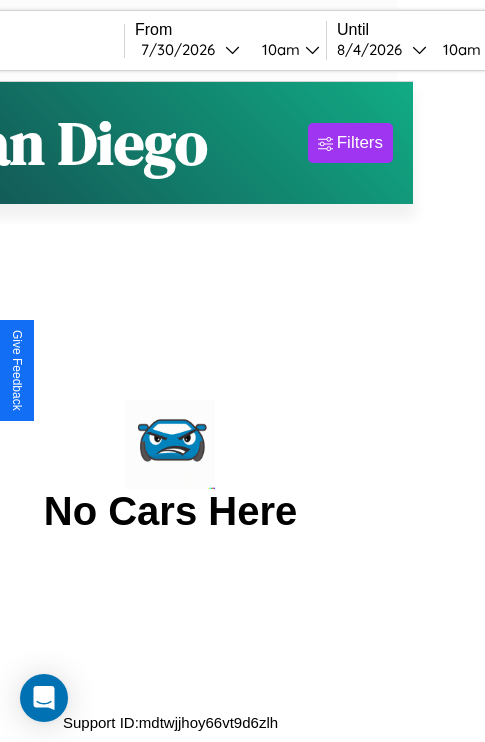 scroll, scrollTop: 0, scrollLeft: 0, axis: both 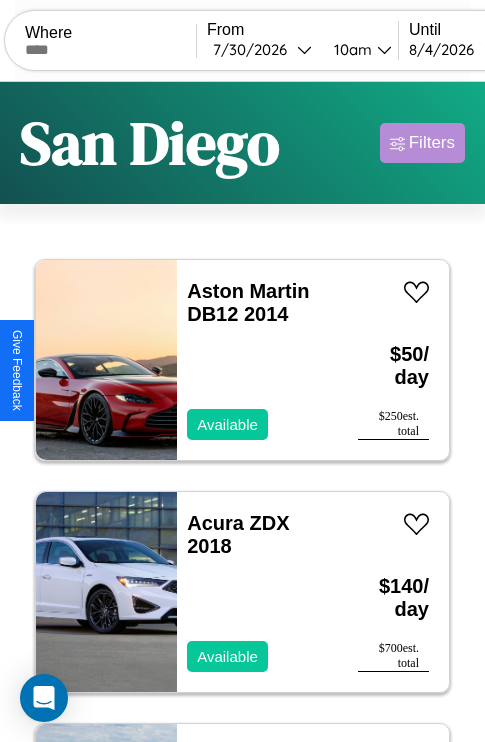 click on "Filters" at bounding box center [432, 143] 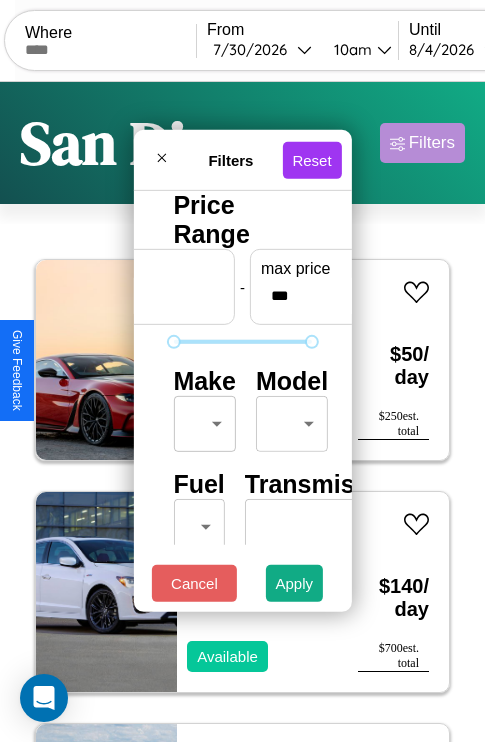 scroll, scrollTop: 162, scrollLeft: 63, axis: both 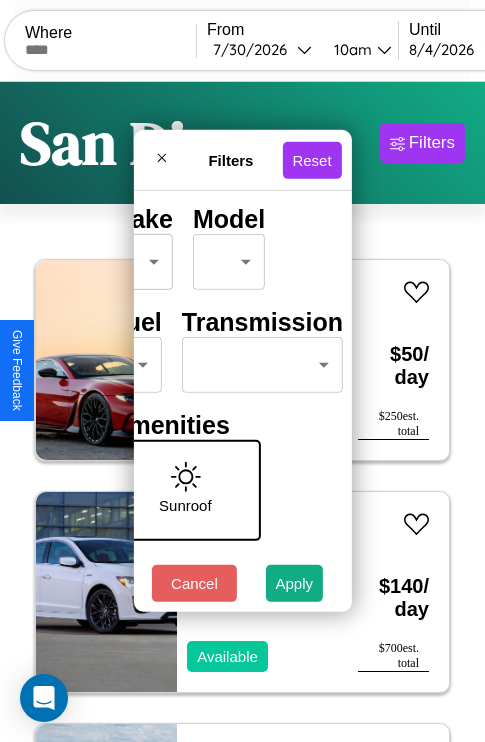 click on "CarGo Where From 7 / 30 / 2026 10am Until 8 / 4 / 2026 10am Become a Host Login Sign Up San Diego Filters 21  cars in this area These cars can be picked up in this city. Aston Martin   DB12   2014 Available $ 50  / day $ 250  est. total Acura   ZDX   2018 Available $ 140  / day $ 700  est. total Hyundai   Nexo   2014 Available $ 50  / day $ 250  est. total Dodge   Journey   2014 Available $ 150  / day $ 750  est. total Hyundai   Tiburon   2024 Available $ 80  / day $ 400  est. total Volkswagen   Arteon   2024 Available $ 150  / day $ 750  est. total Chevrolet   W3   2018 Available $ 170  / day $ 850  est. total Tesla   Cybertruck   2014 Available $ 190  / day $ 950  est. total Buick   Regal   2019 Available $ 70  / day $ 350  est. total Chevrolet   3500HD   2020 Available $ 80  / day $ 400  est. total Ferrari   360 Modena   2016 Unavailable $ 70  / day $ 350  est. total Lexus   LX   2022 Available $ 120  / day $ 600  est. total Hummer   H2   2022 Unavailable $ 190  / day $ 950  est. total Ferrari   F8 Spider" at bounding box center [242, 412] 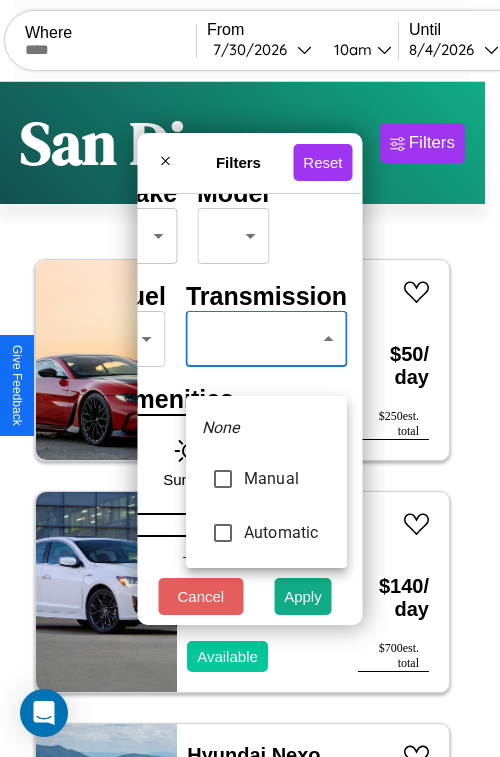 type on "******" 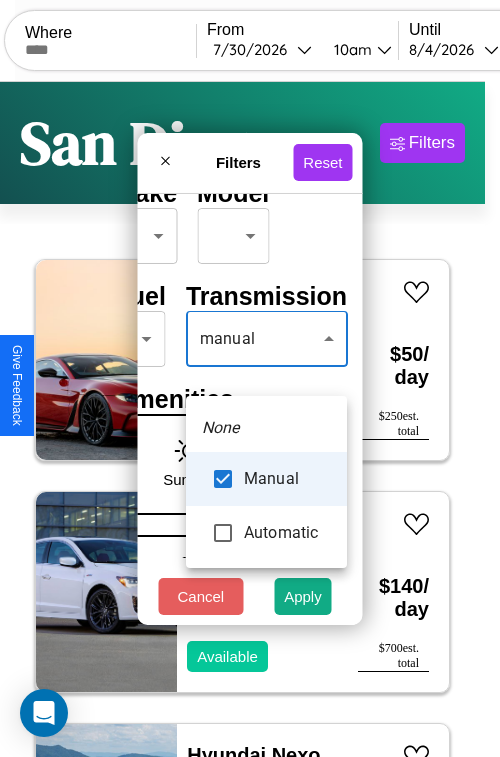 click at bounding box center (250, 378) 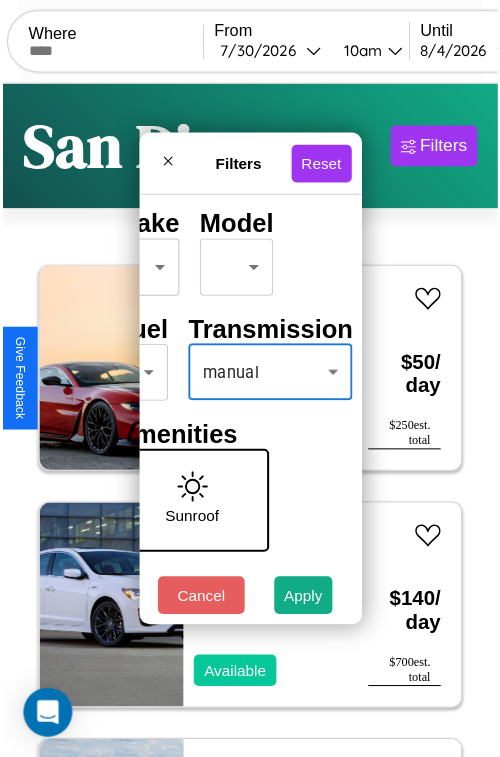 scroll, scrollTop: 59, scrollLeft: 40, axis: both 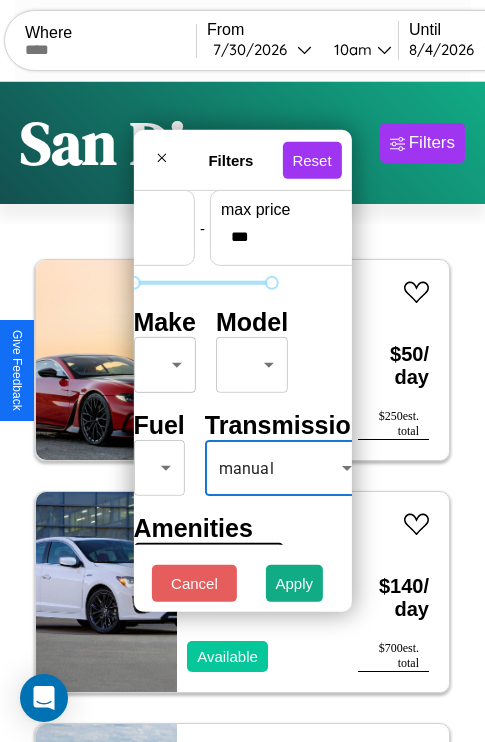 click on "CarGo Where From 7 / 30 / 2026 10am Until 8 / 4 / 2026 10am Become a Host Login Sign Up San Diego Filters 21  cars in this area These cars can be picked up in this city. Aston Martin   DB12   2014 Available $ 50  / day $ 250  est. total Acura   ZDX   2018 Available $ 140  / day $ 700  est. total Hyundai   Nexo   2014 Available $ 50  / day $ 250  est. total Dodge   Journey   2014 Available $ 150  / day $ 750  est. total Hyundai   Tiburon   2024 Available $ 80  / day $ 400  est. total Volkswagen   Arteon   2024 Available $ 150  / day $ 750  est. total Chevrolet   W3   2018 Available $ 170  / day $ 850  est. total Tesla   Cybertruck   2014 Available $ 190  / day $ 950  est. total Buick   Regal   2019 Available $ 70  / day $ 350  est. total Chevrolet   3500HD   2020 Available $ 80  / day $ 400  est. total Ferrari   360 Modena   2016 Unavailable $ 70  / day $ 350  est. total Lexus   LX   2022 Available $ 120  / day $ 600  est. total Hummer   H2   2022 Unavailable $ 190  / day $ 950  est. total Ferrari   F8 Spider" at bounding box center (242, 412) 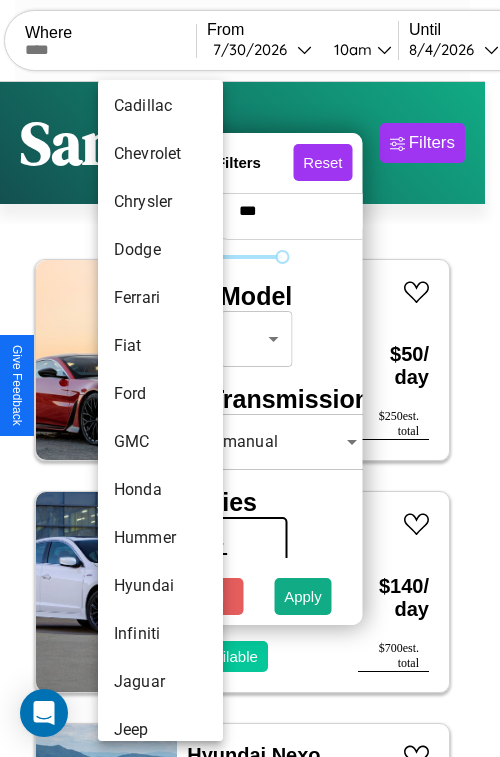 scroll, scrollTop: 758, scrollLeft: 0, axis: vertical 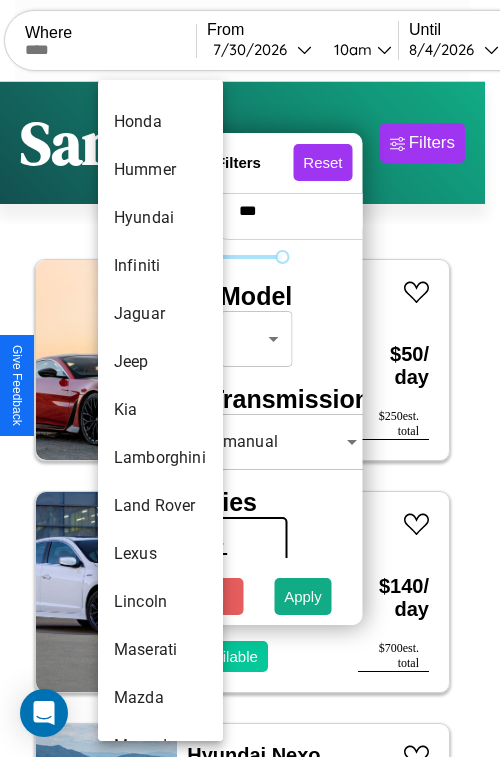 click on "Kia" at bounding box center (160, 410) 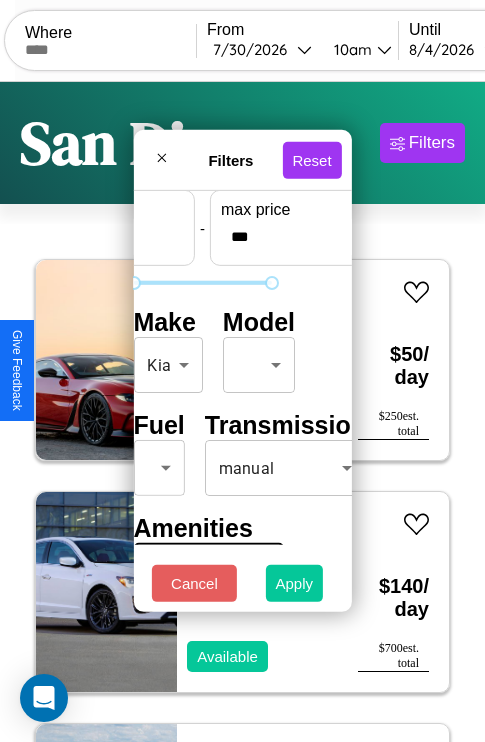 click on "Apply" at bounding box center [295, 583] 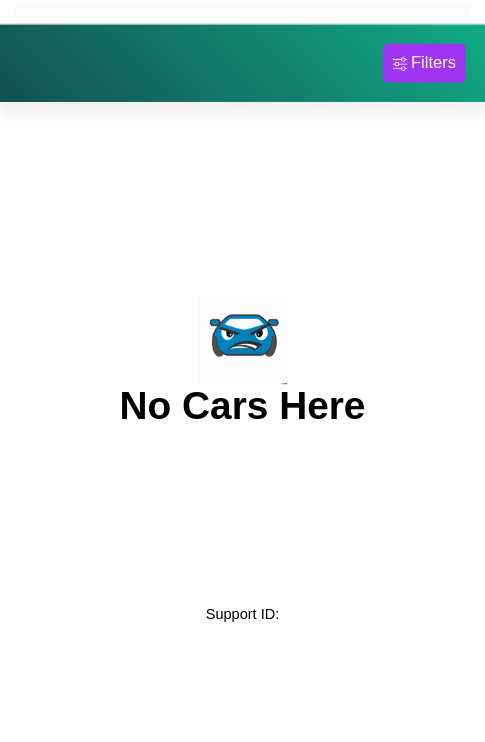 scroll, scrollTop: 0, scrollLeft: 0, axis: both 